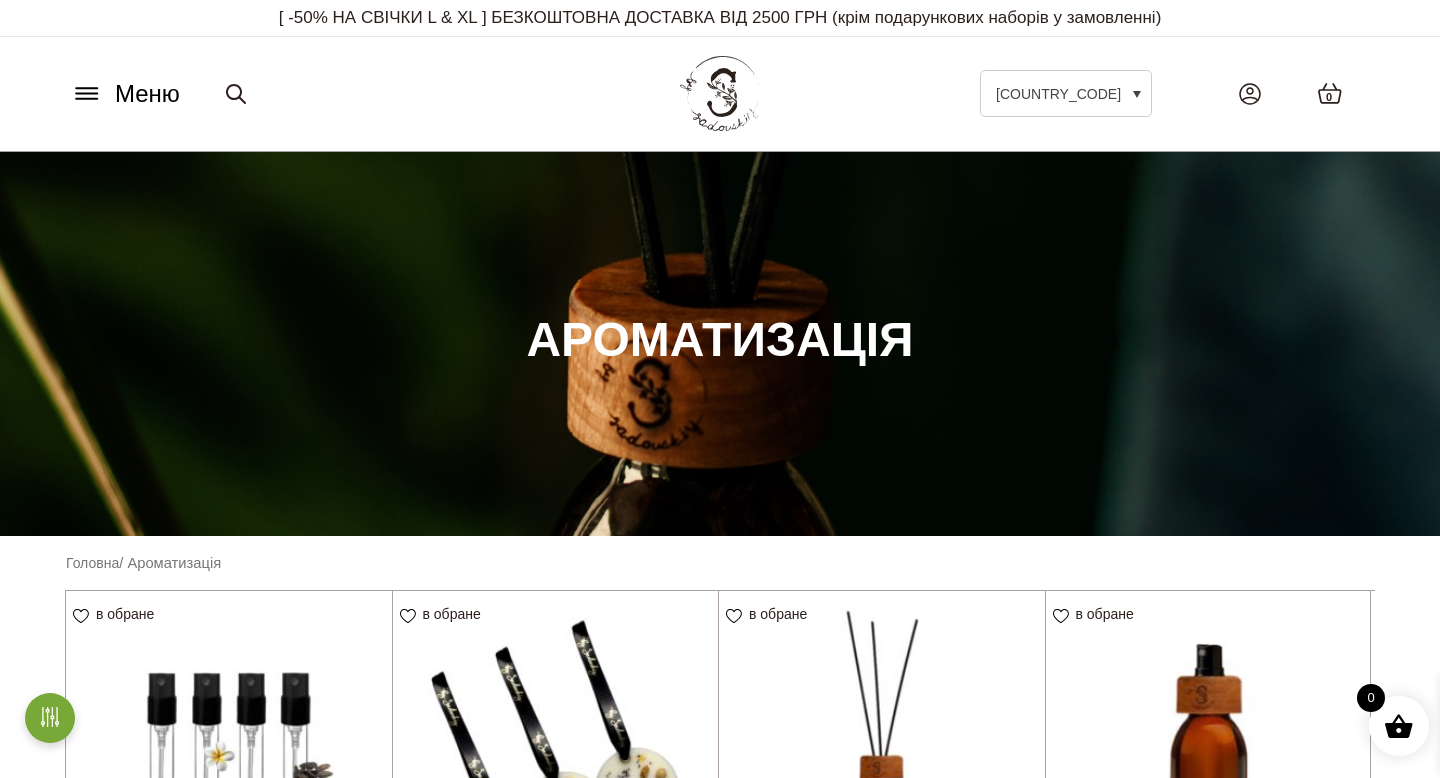 scroll, scrollTop: 0, scrollLeft: 0, axis: both 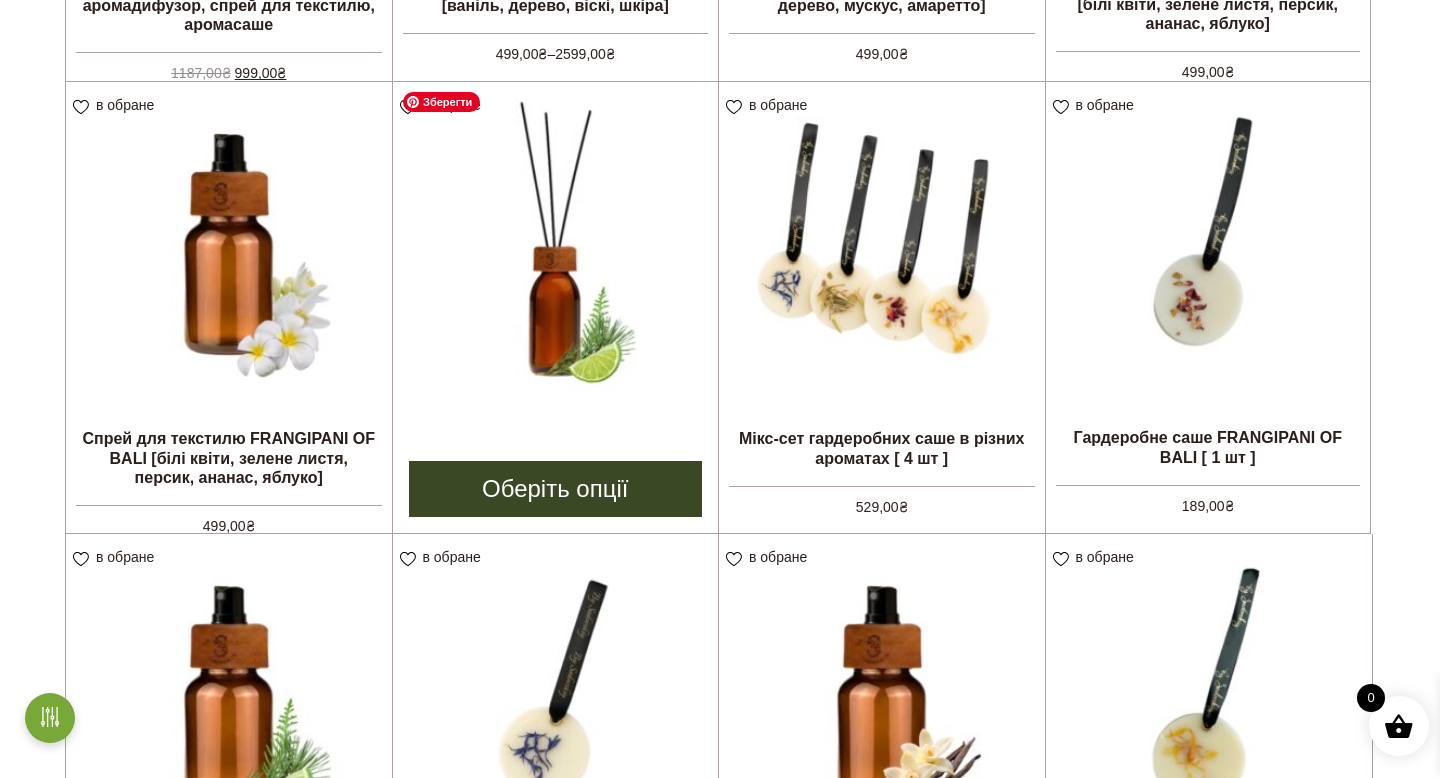 click at bounding box center (556, 245) 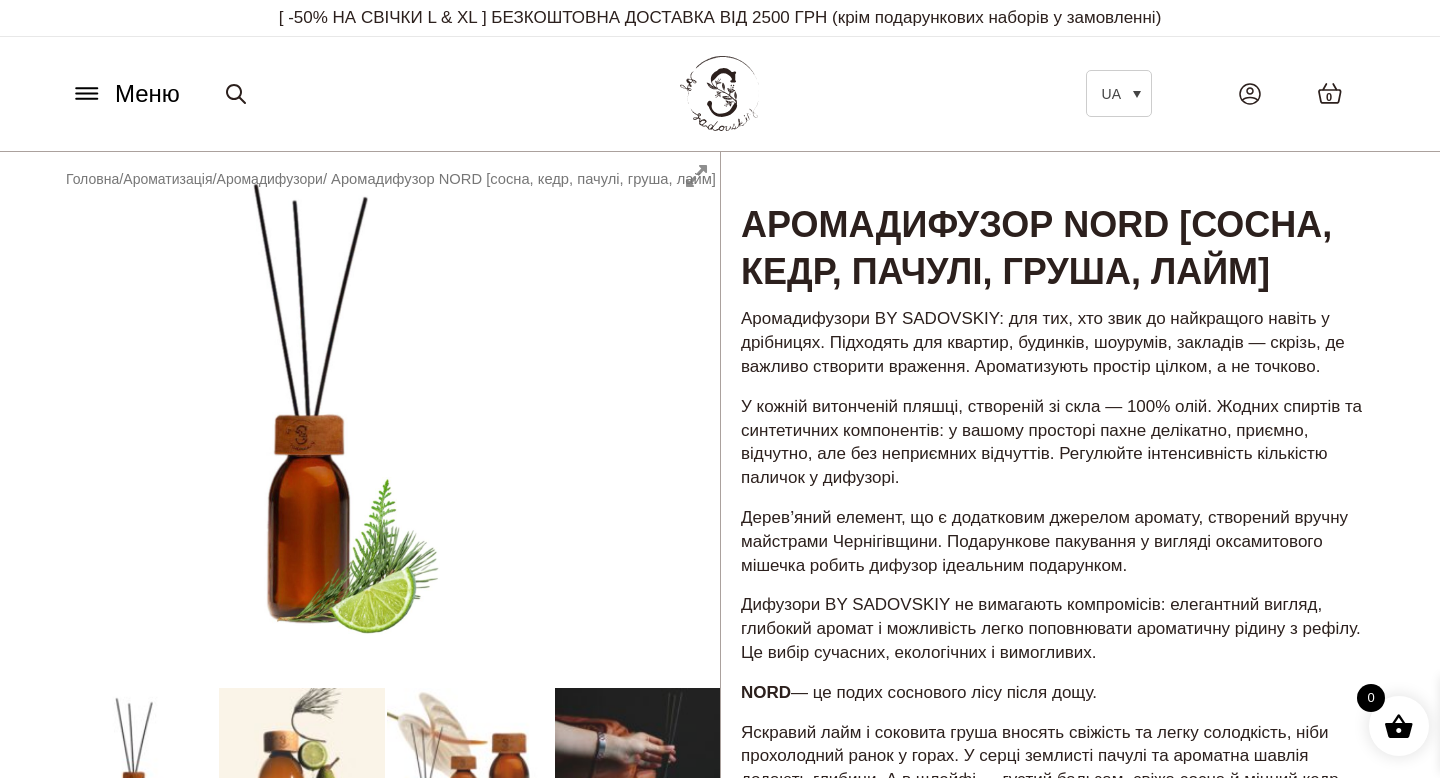 scroll, scrollTop: 0, scrollLeft: 0, axis: both 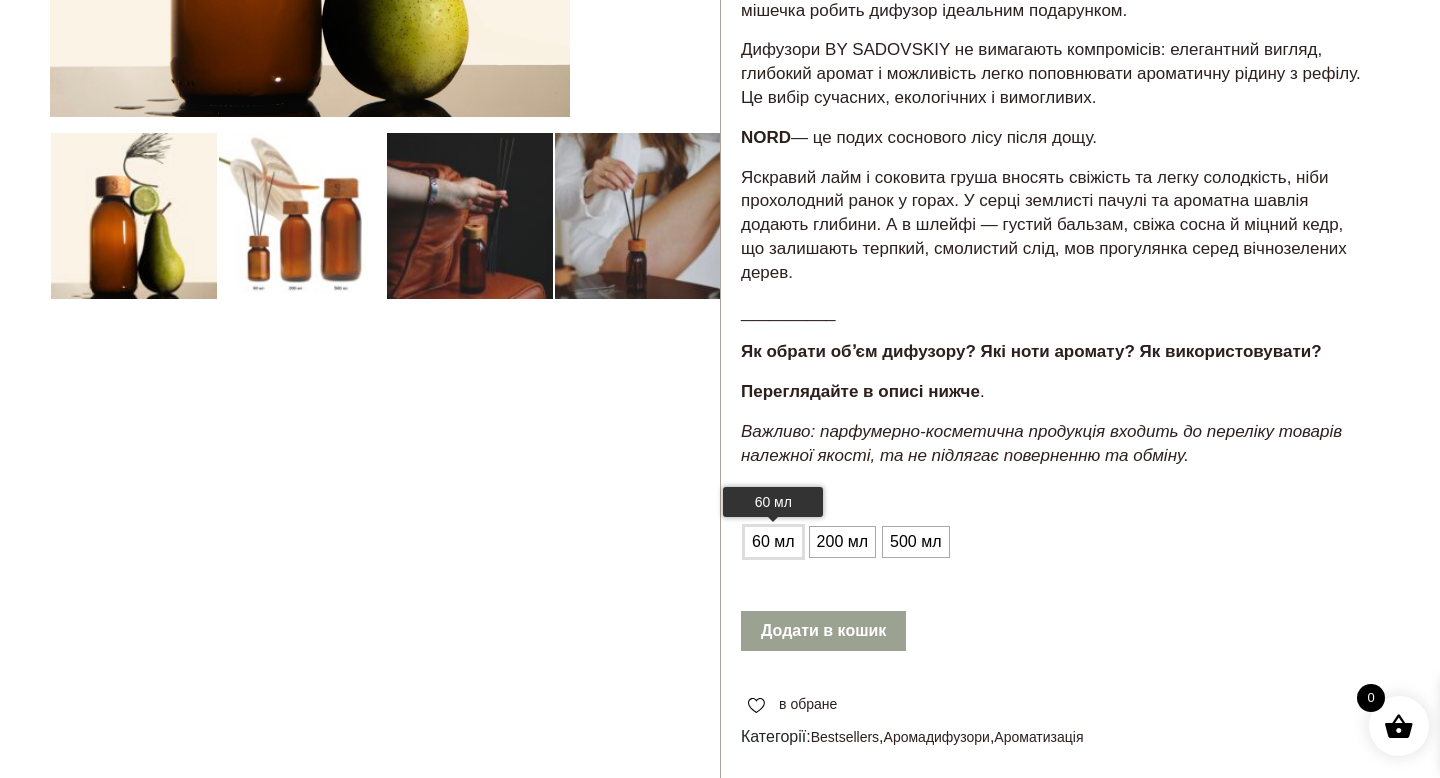click on "60 мл" 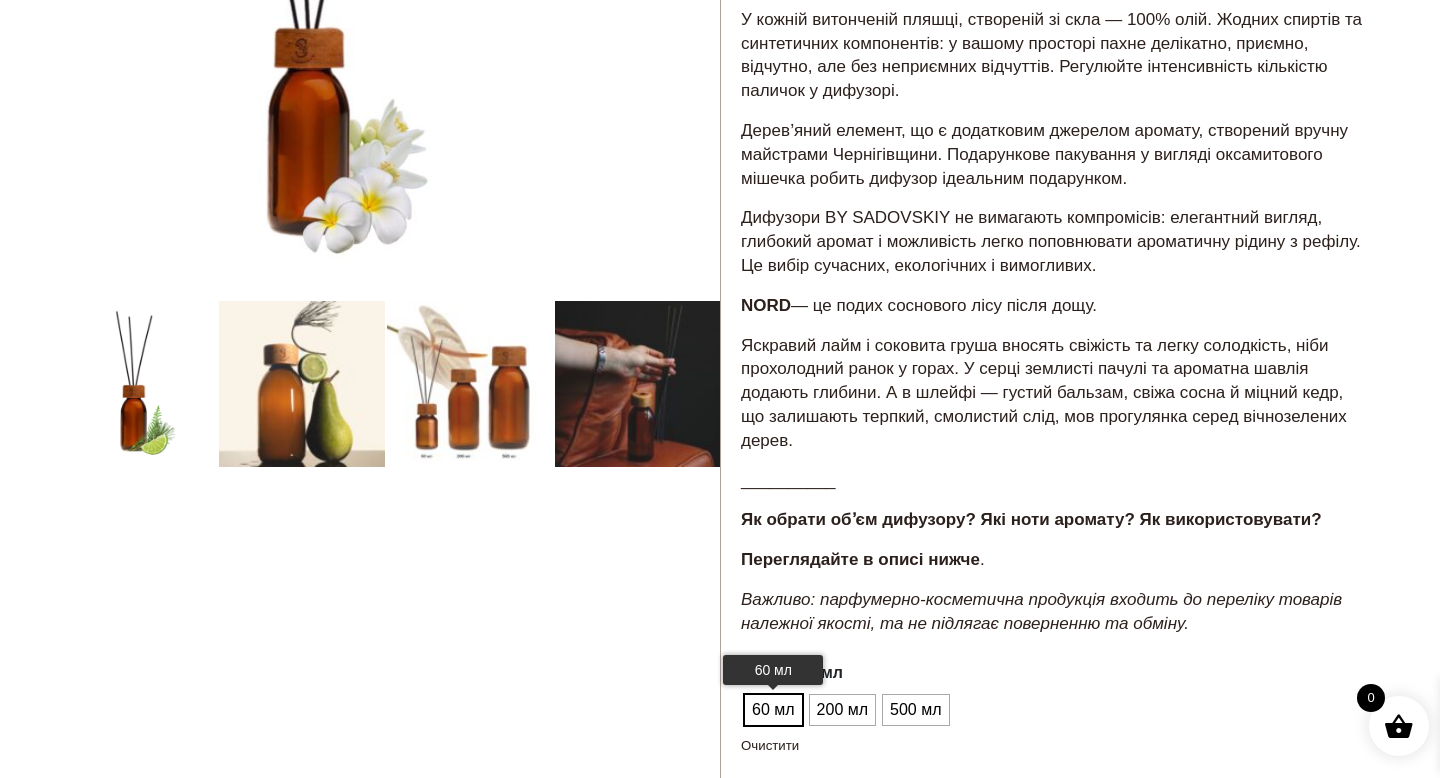 scroll, scrollTop: 391, scrollLeft: 0, axis: vertical 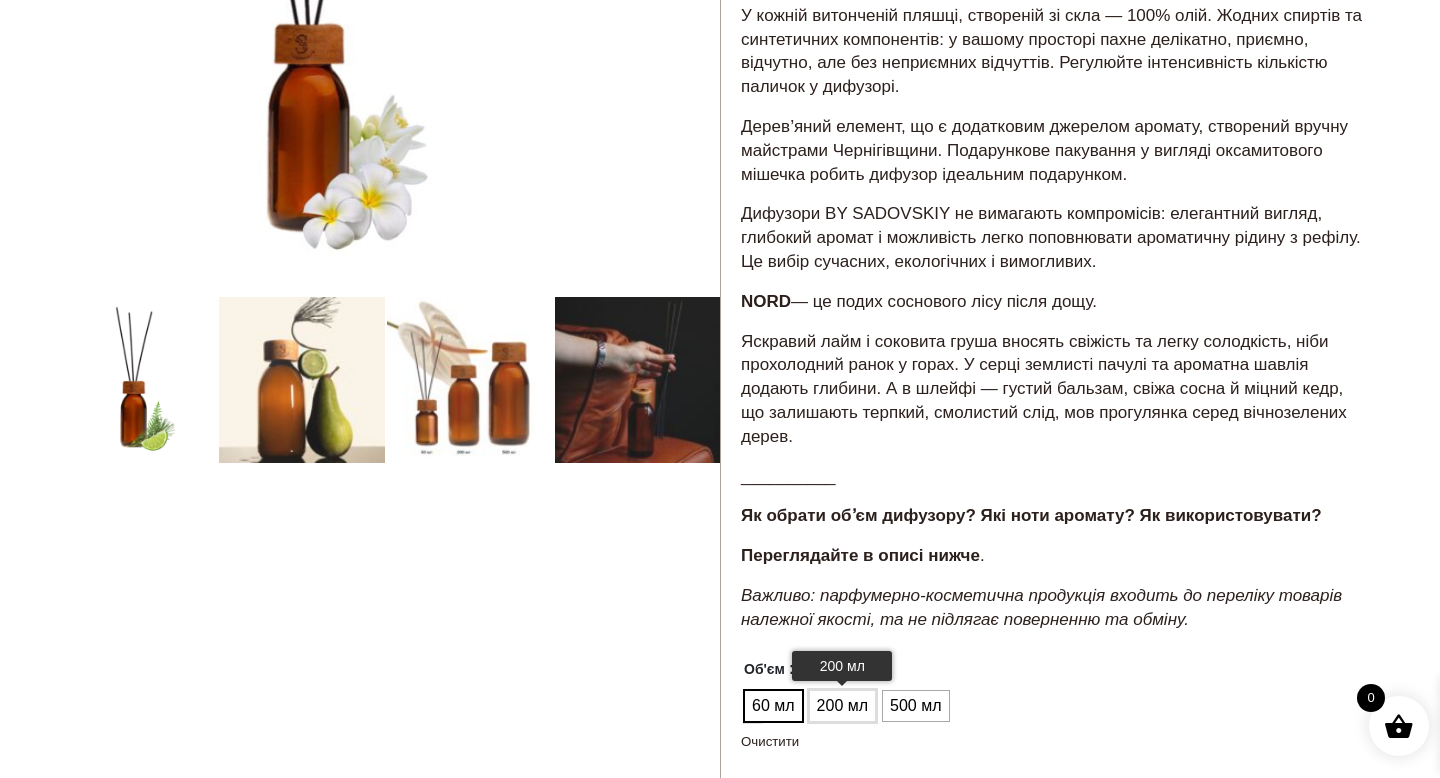 click on "200 мл" 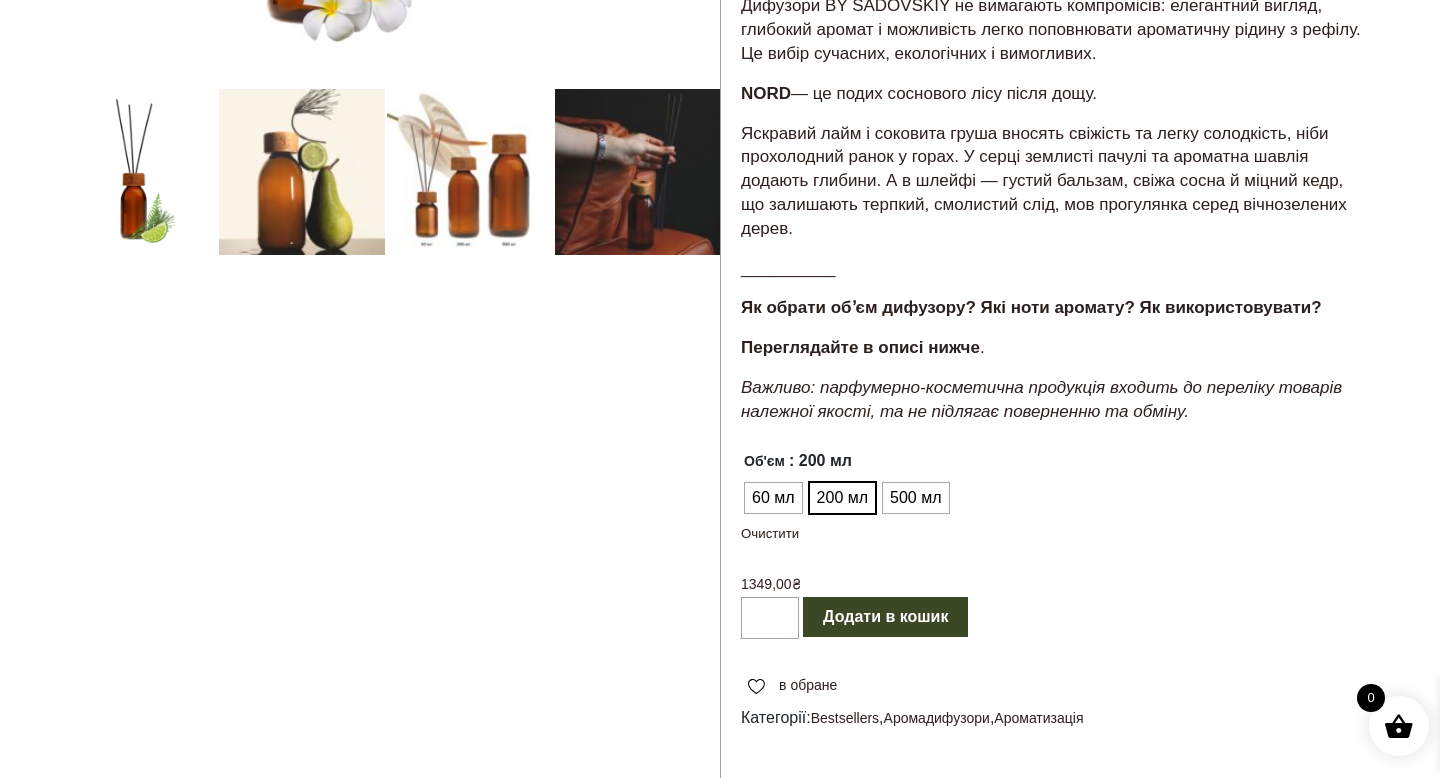 scroll, scrollTop: 600, scrollLeft: 0, axis: vertical 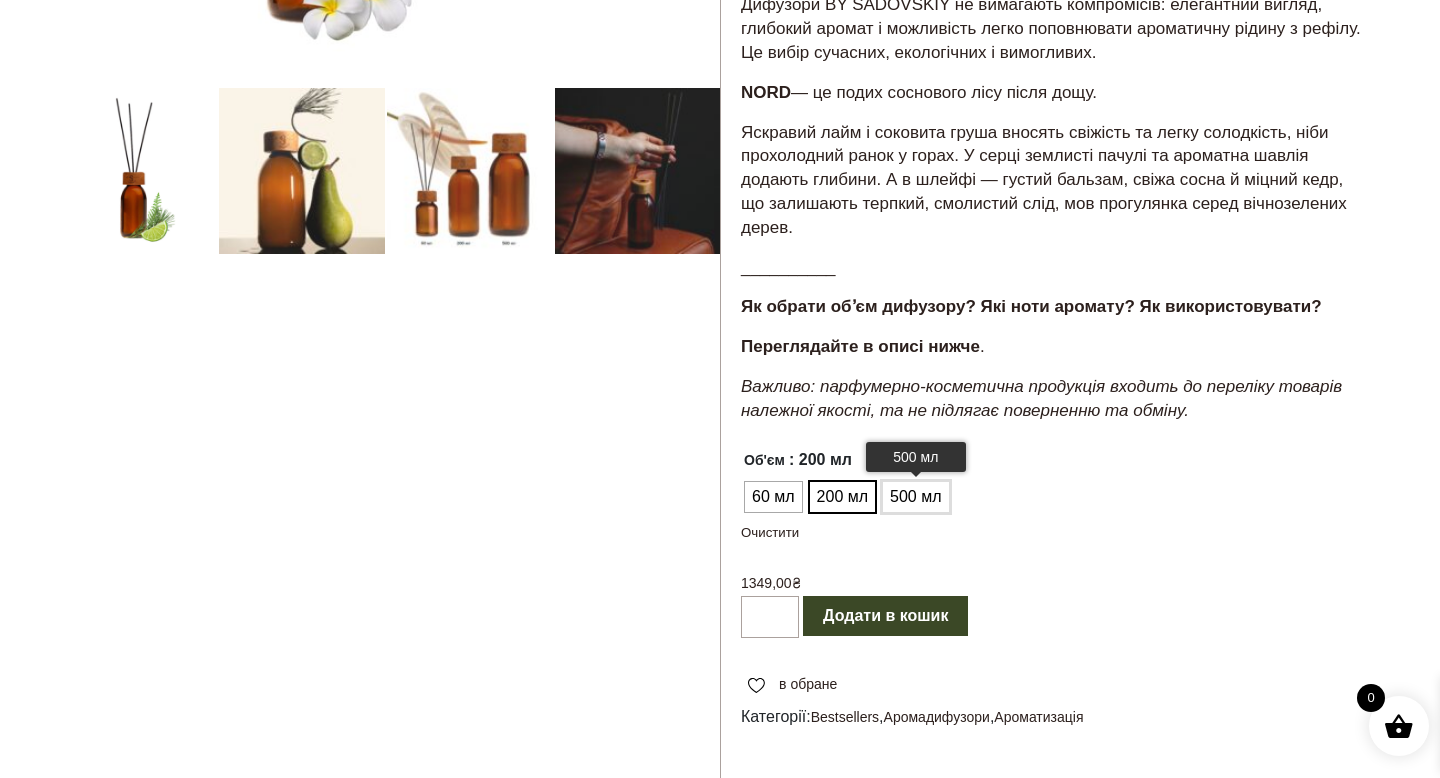click on "500 мл" 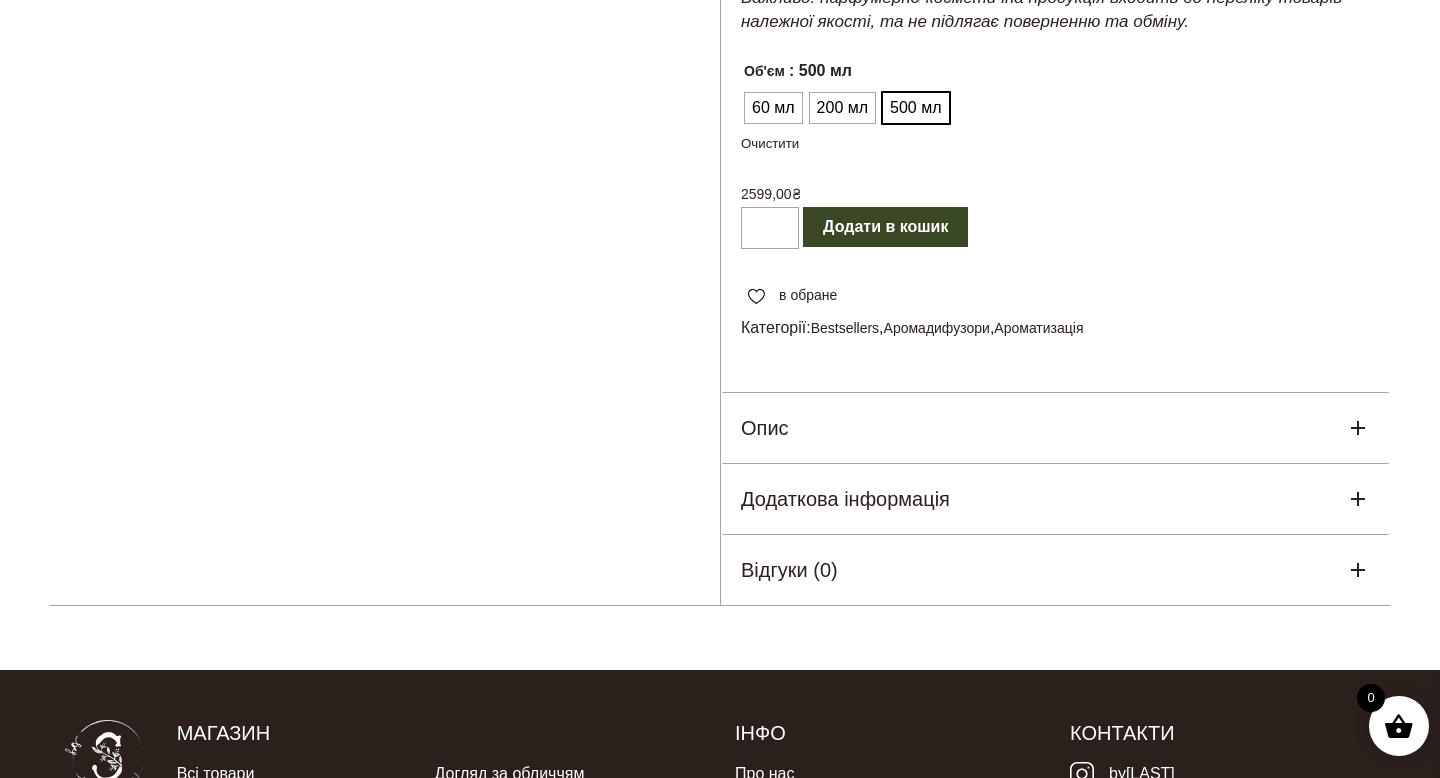 scroll, scrollTop: 0, scrollLeft: 0, axis: both 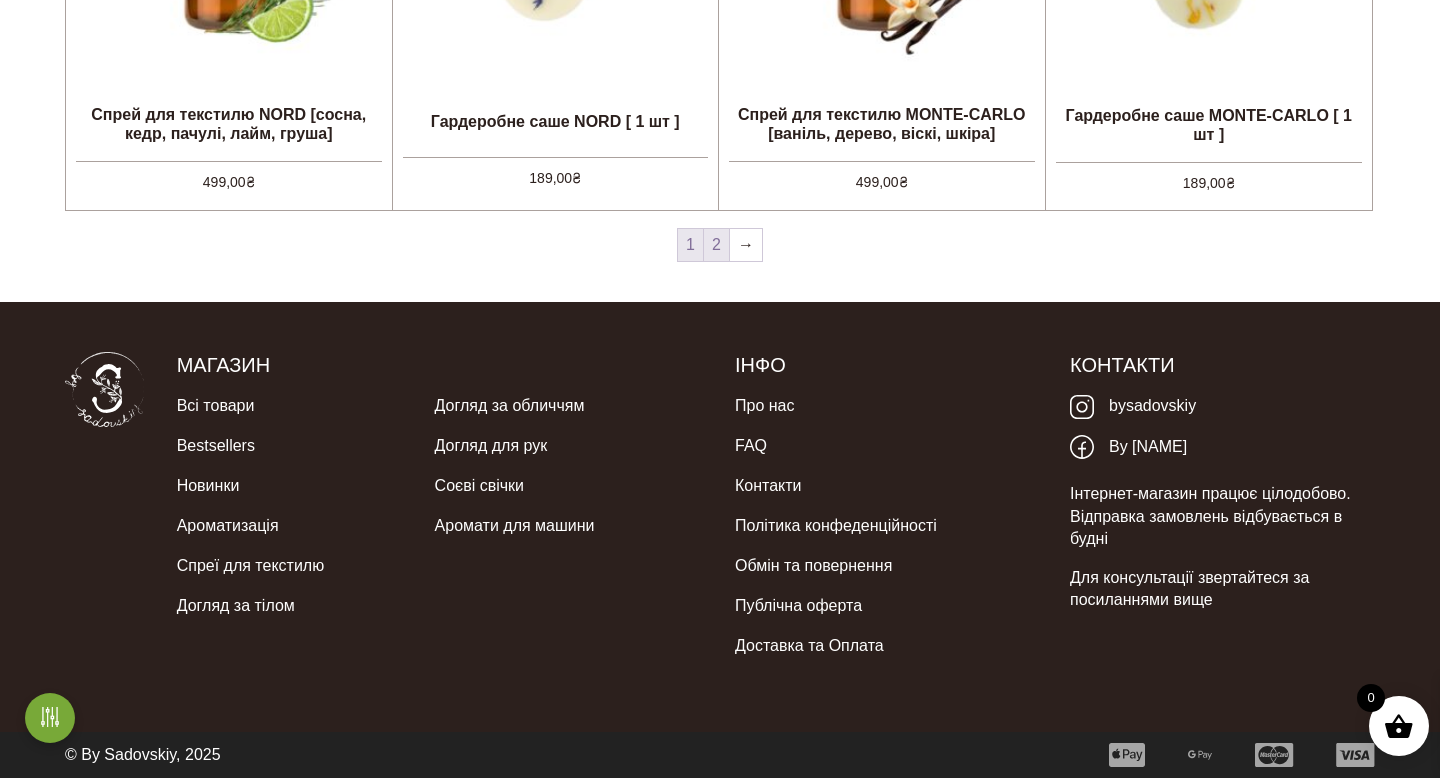 click on "2" at bounding box center (716, 245) 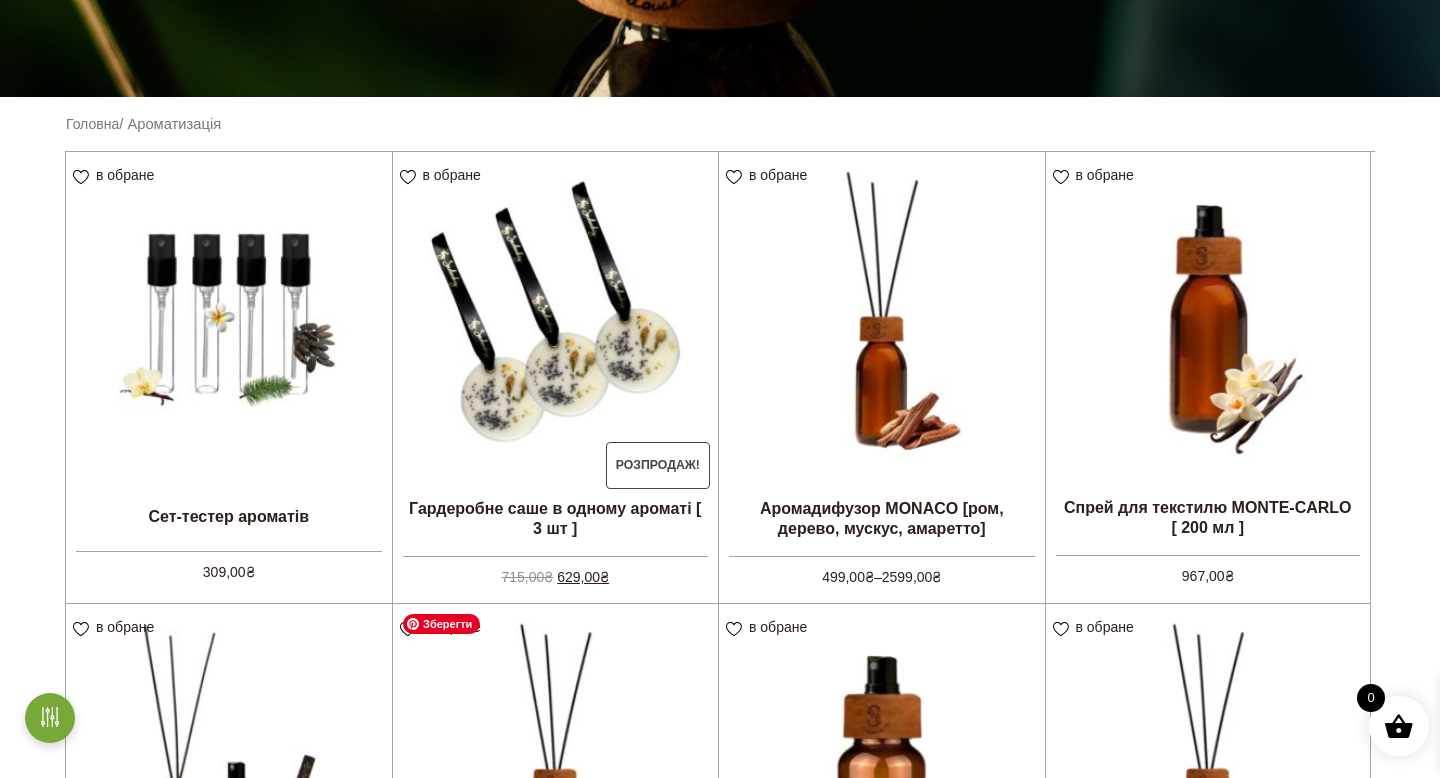 scroll, scrollTop: 164, scrollLeft: 0, axis: vertical 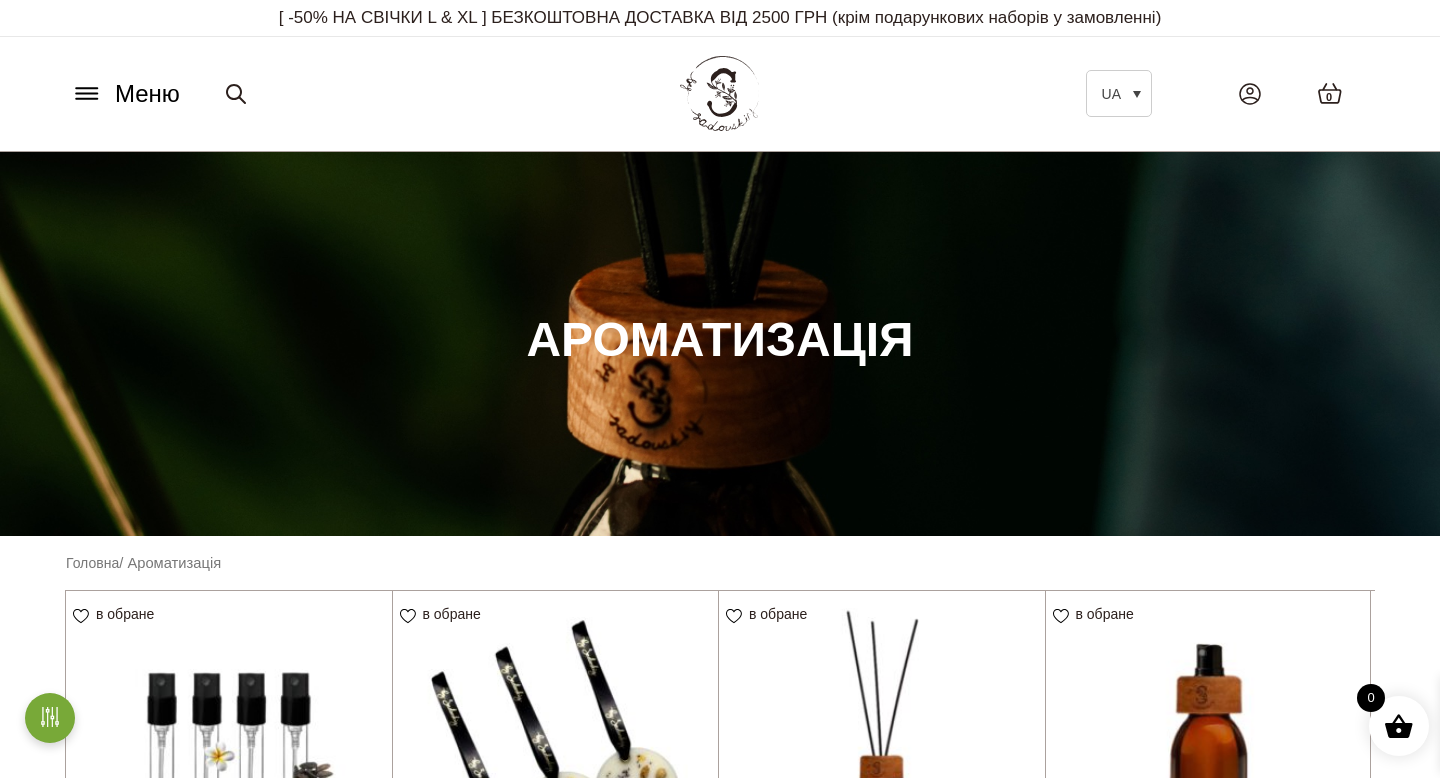 click on "[ -50% НА СВІЧКИ L & XL  ] БЕЗКОШТОВНА ДОСТАВКА ВІД 2500 ГРН (крім подарункових наборів у замовленні)" at bounding box center [720, 18] 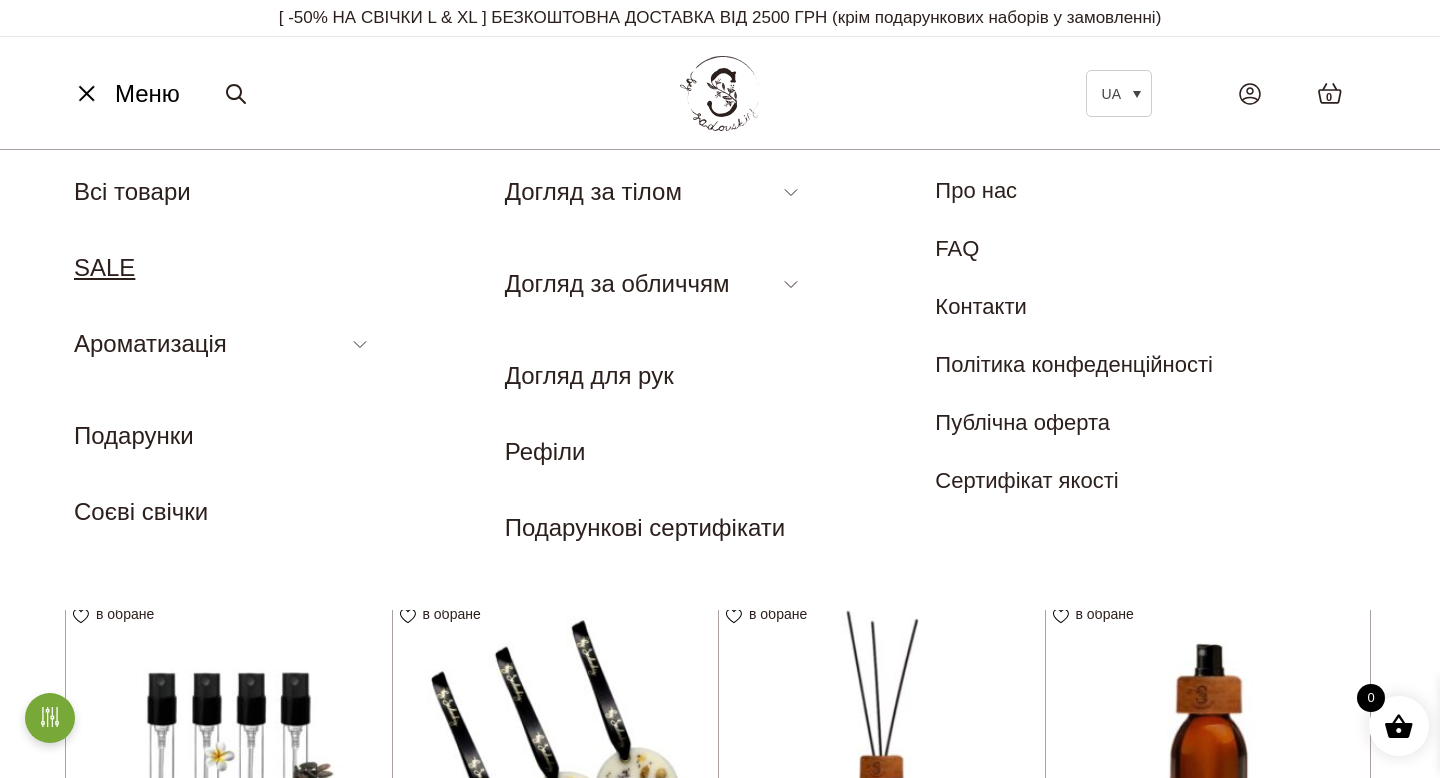 click on "SALE" at bounding box center (104, 267) 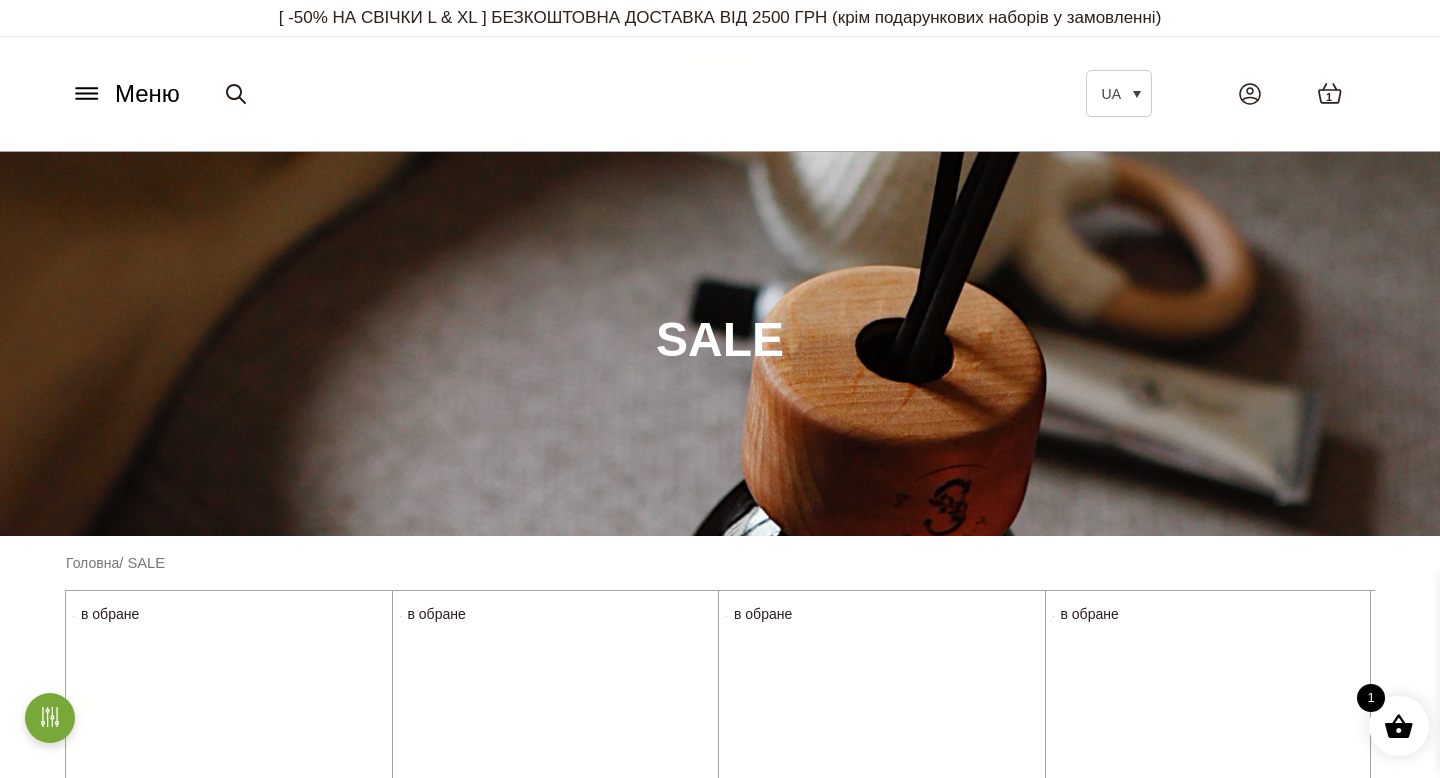 scroll, scrollTop: 0, scrollLeft: 0, axis: both 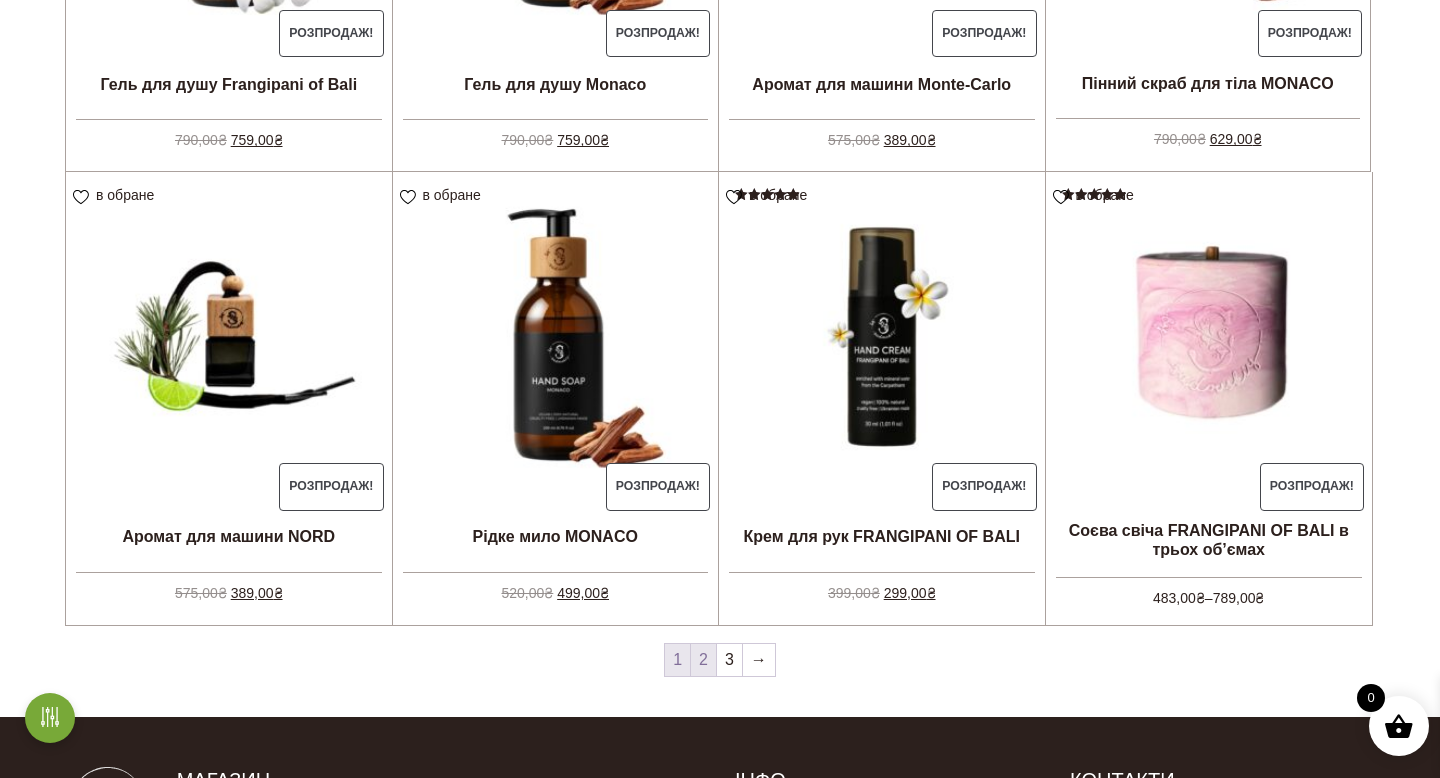 click on "2" at bounding box center (703, 660) 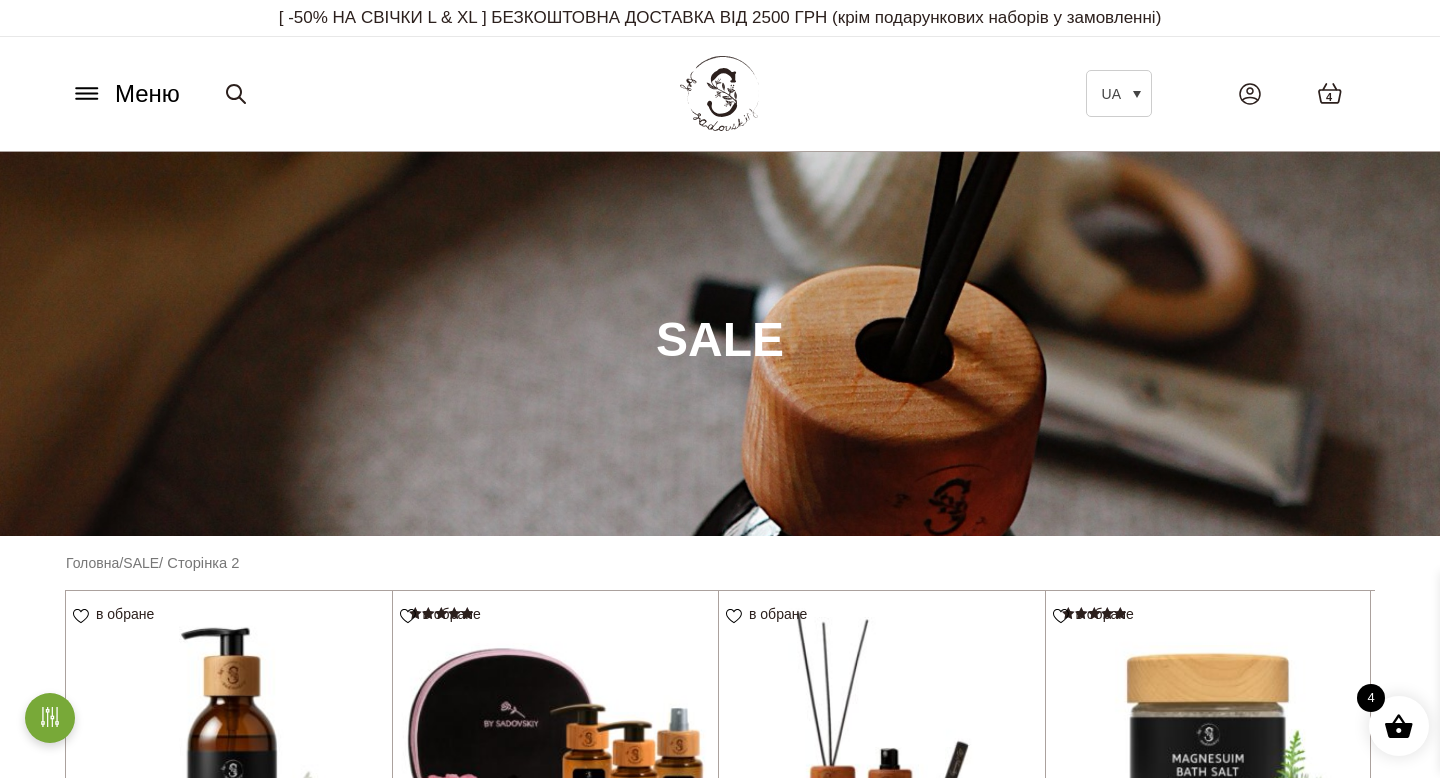 scroll, scrollTop: 0, scrollLeft: 0, axis: both 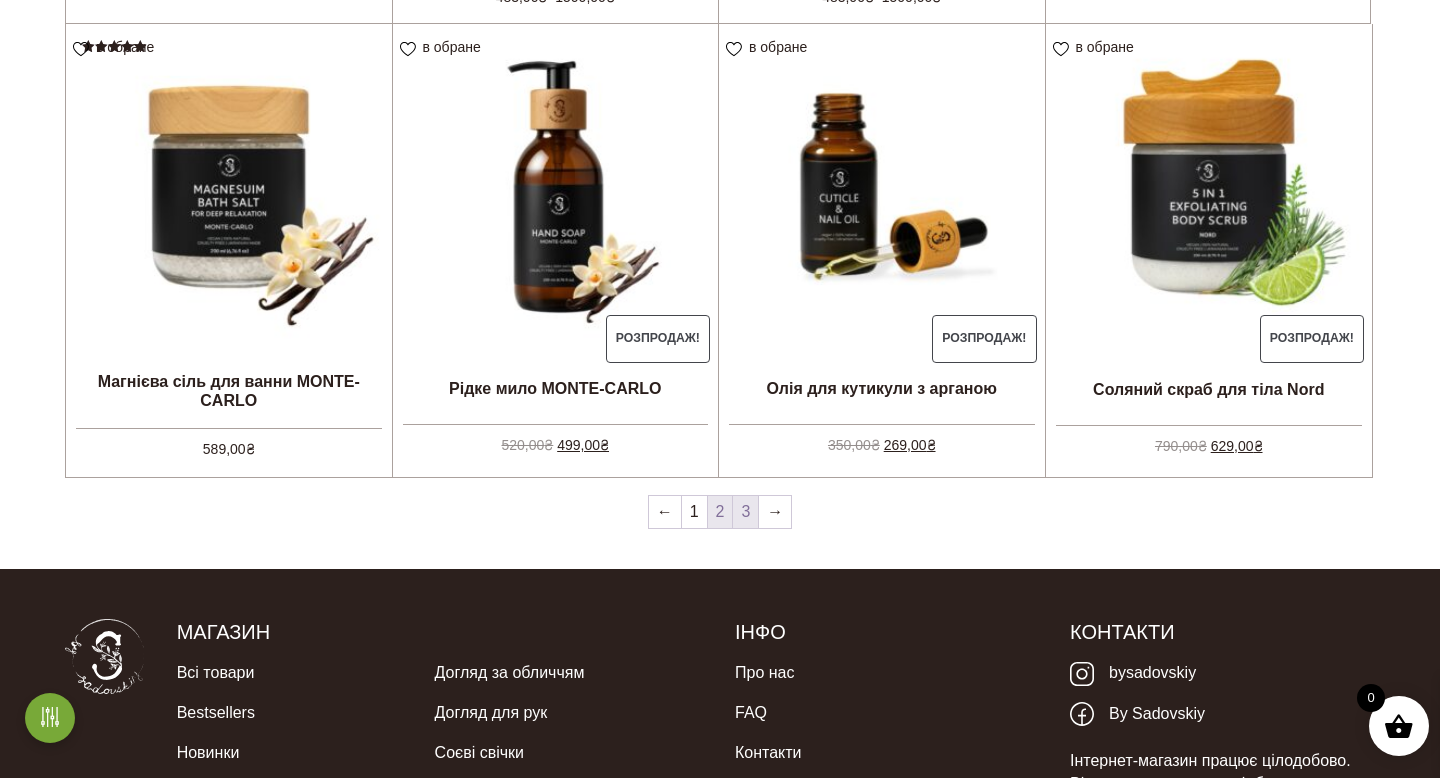 click on "3" at bounding box center (745, 512) 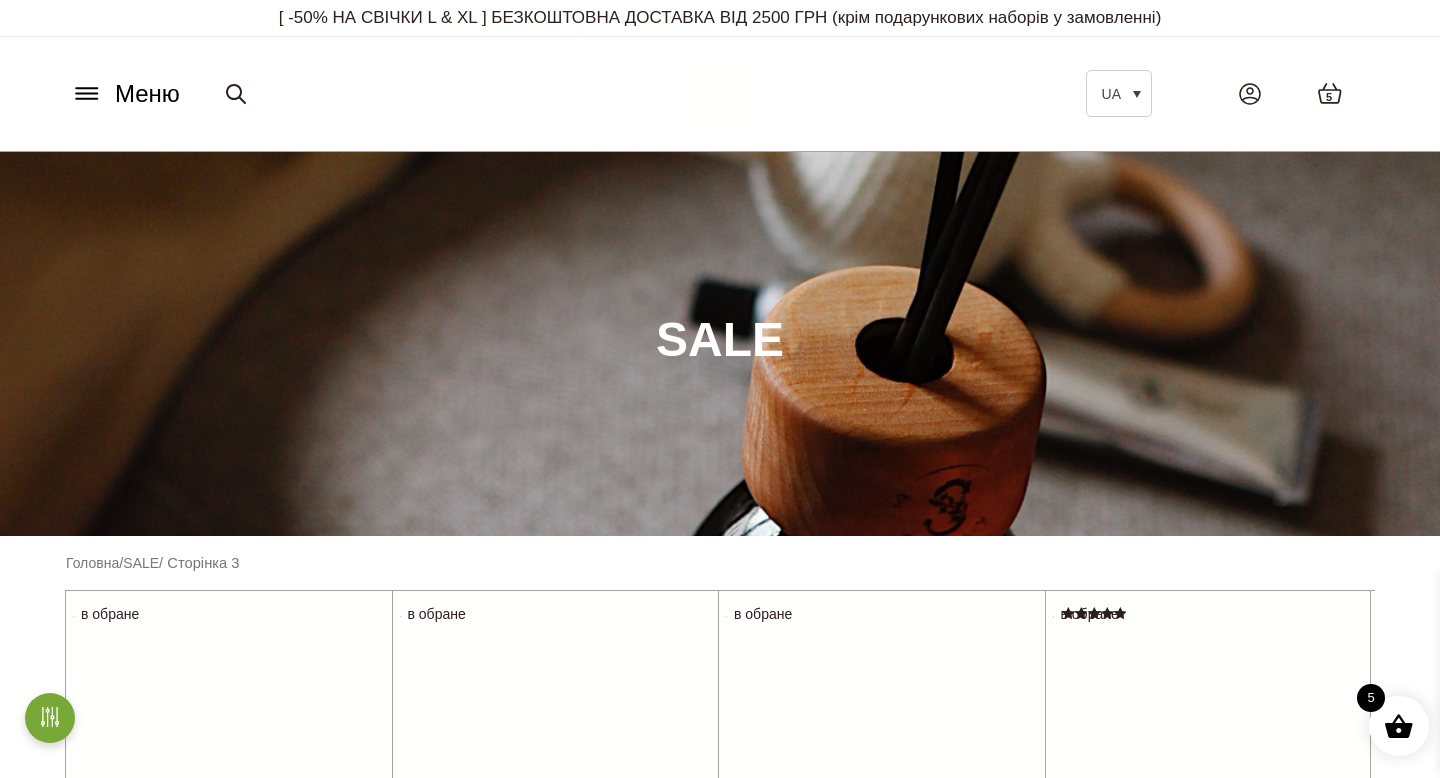 scroll, scrollTop: 0, scrollLeft: 0, axis: both 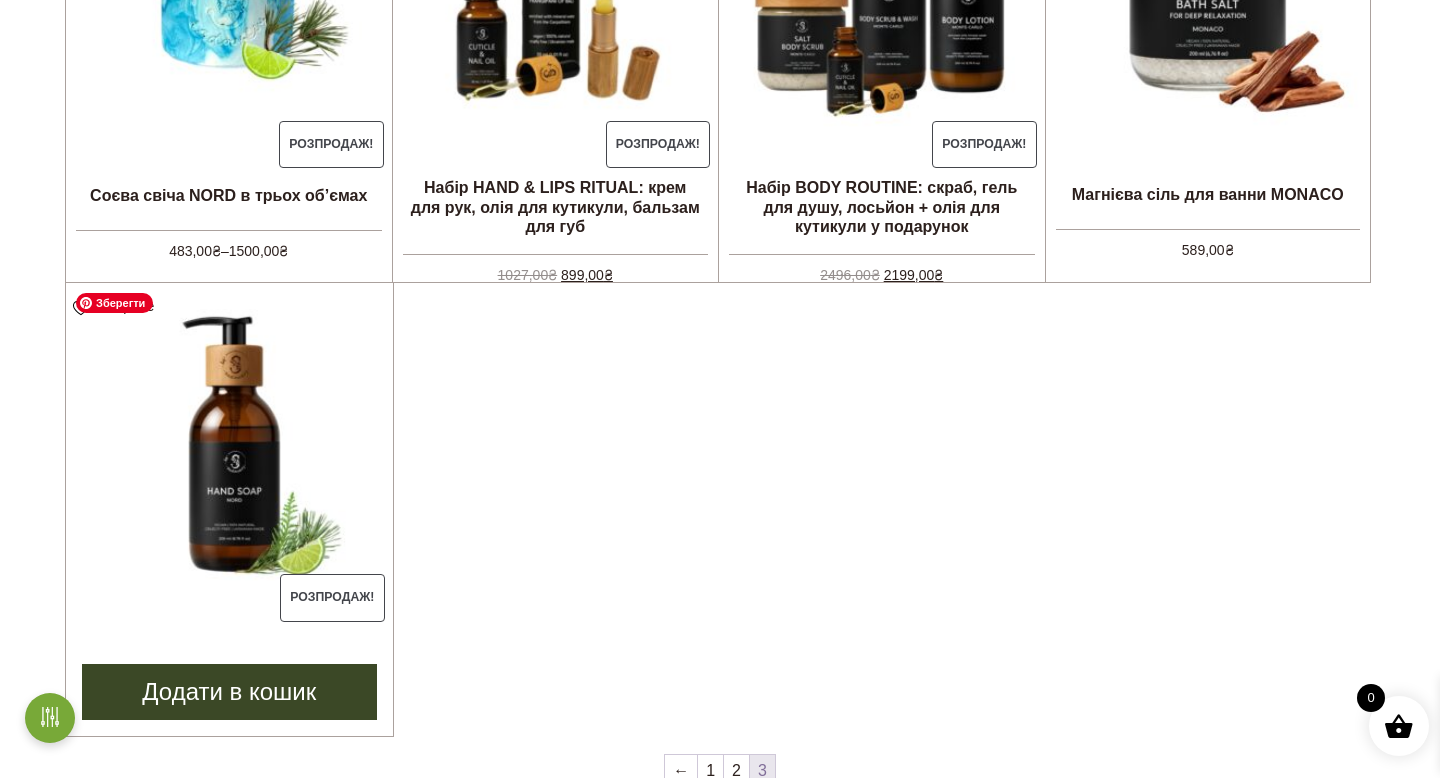 click at bounding box center [229, 446] 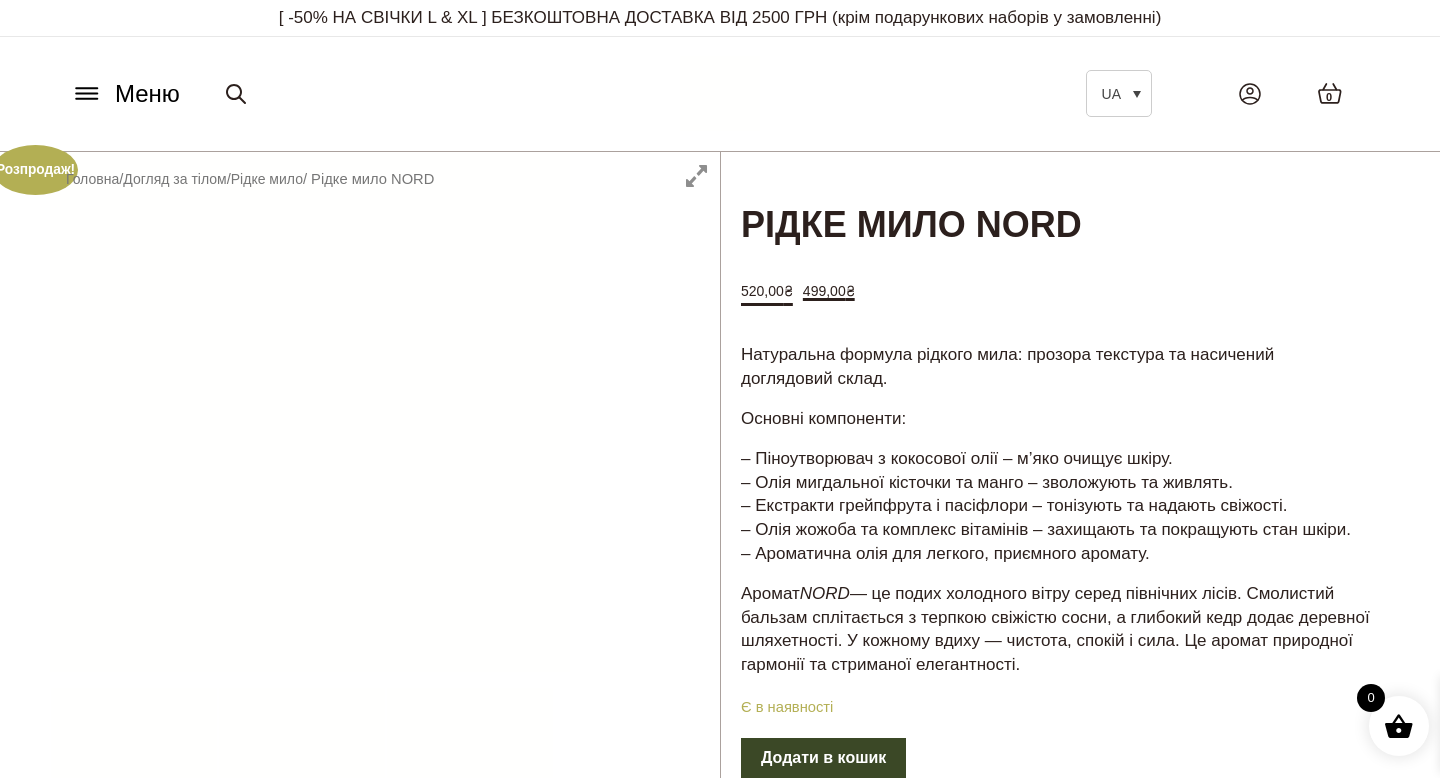 scroll, scrollTop: 0, scrollLeft: 0, axis: both 